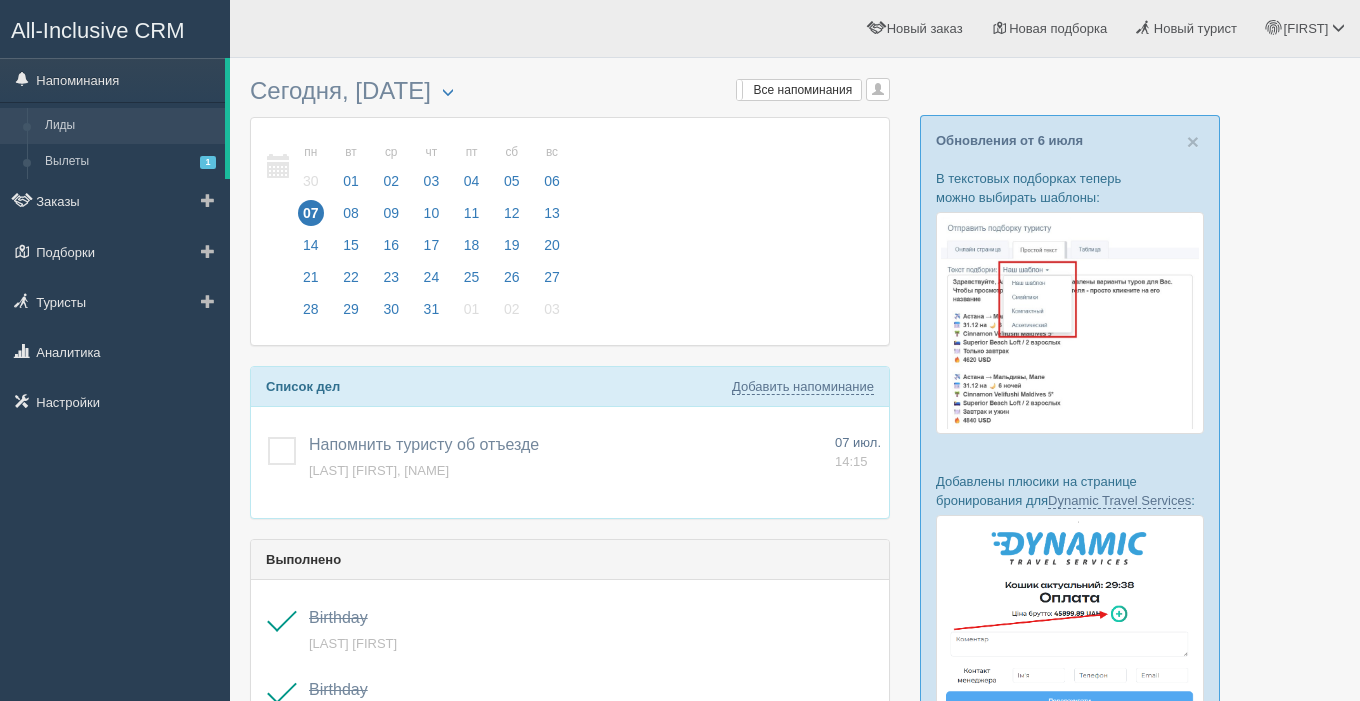 scroll, scrollTop: 0, scrollLeft: 0, axis: both 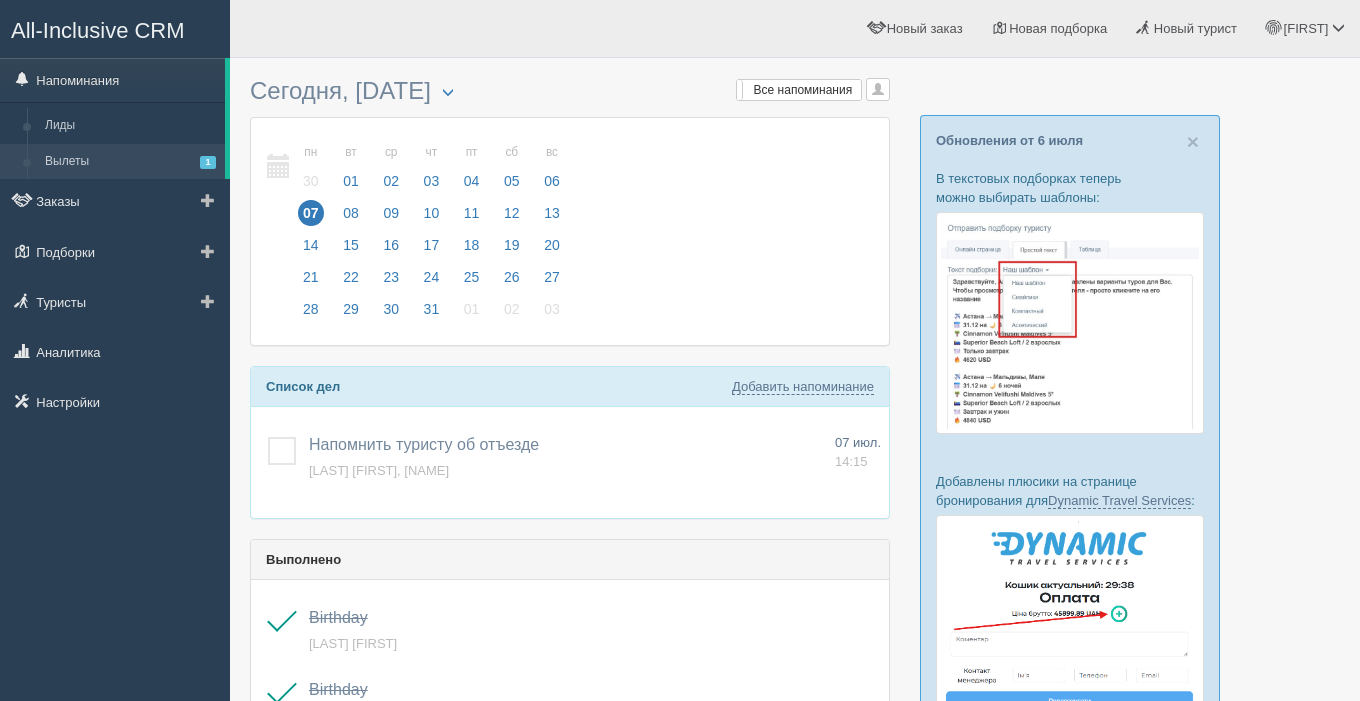 click on "Вылеты 1" at bounding box center (130, 162) 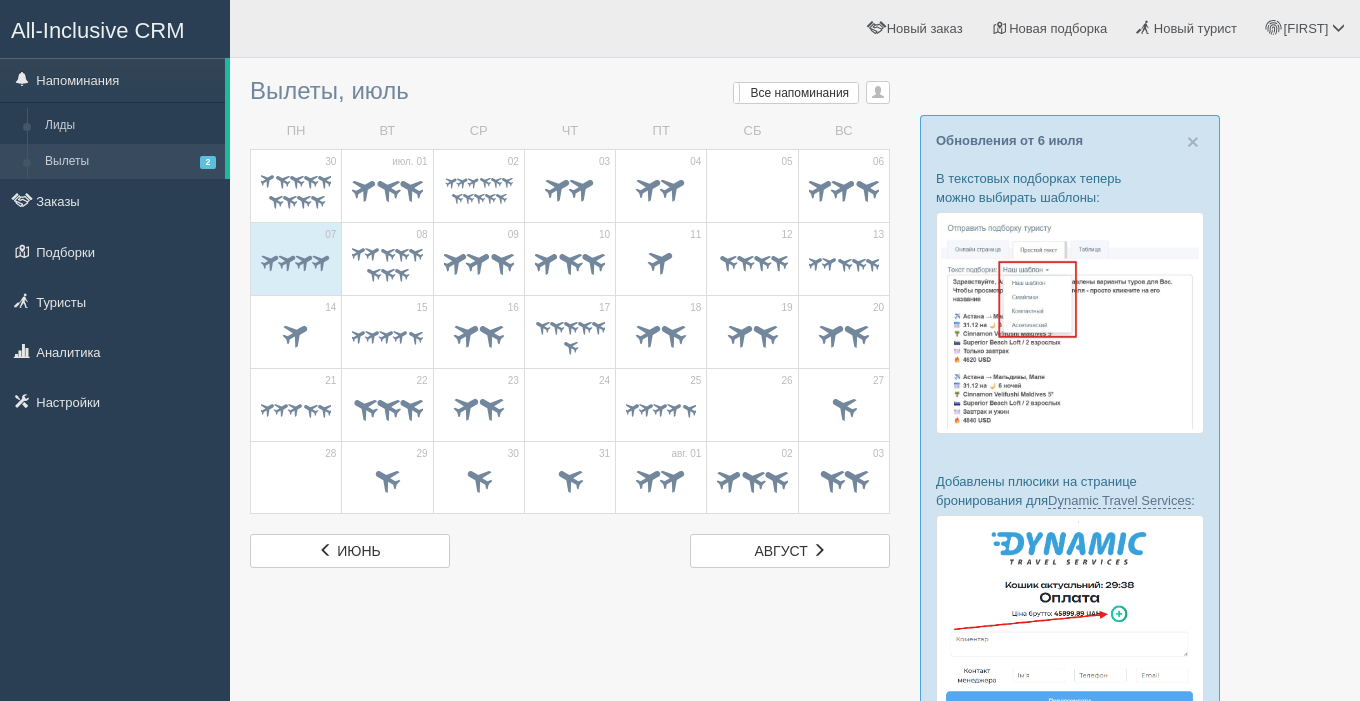 scroll, scrollTop: 0, scrollLeft: 0, axis: both 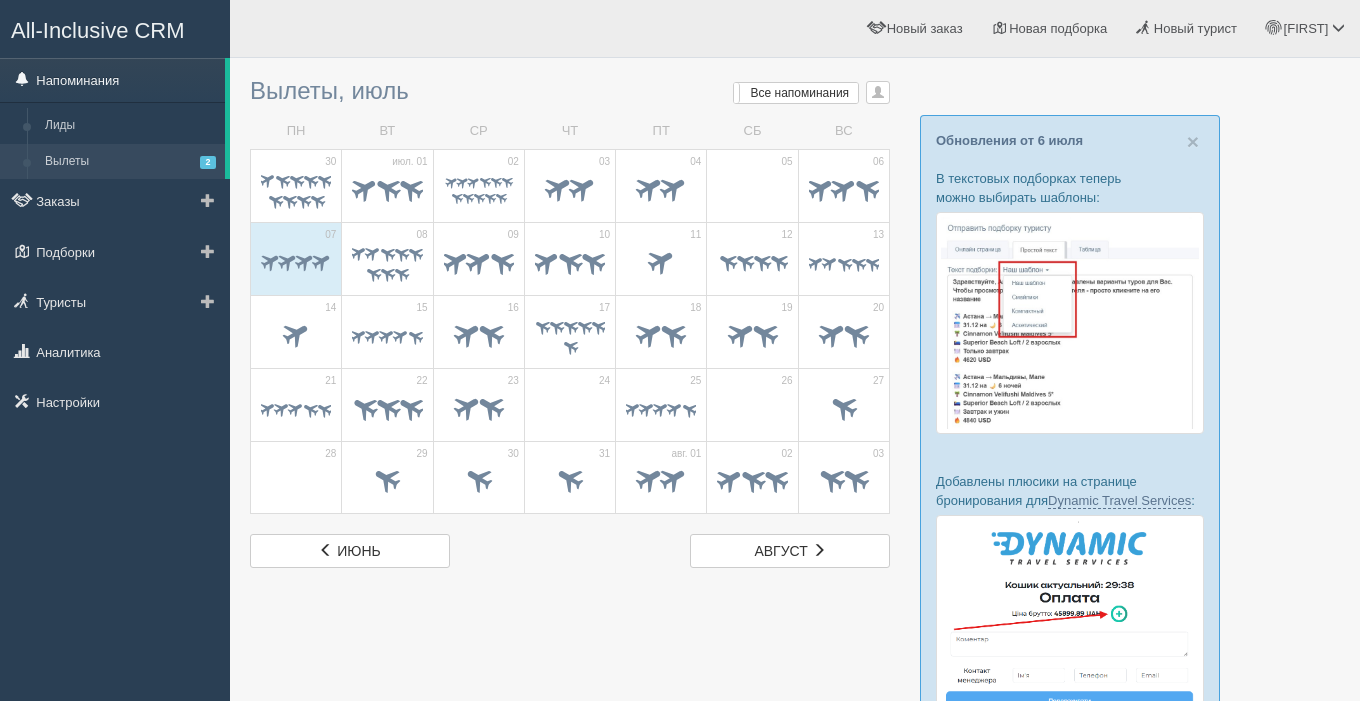 click on "Напоминания" at bounding box center (112, 80) 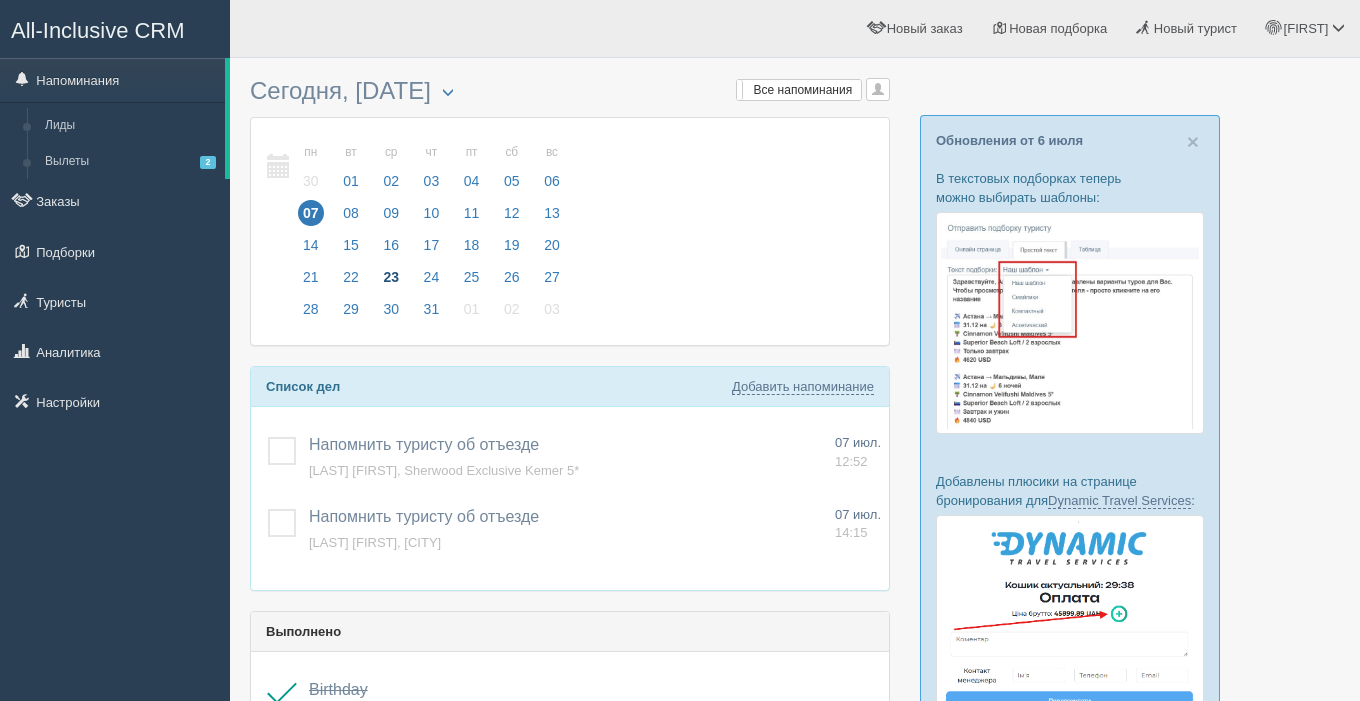 scroll, scrollTop: 0, scrollLeft: 0, axis: both 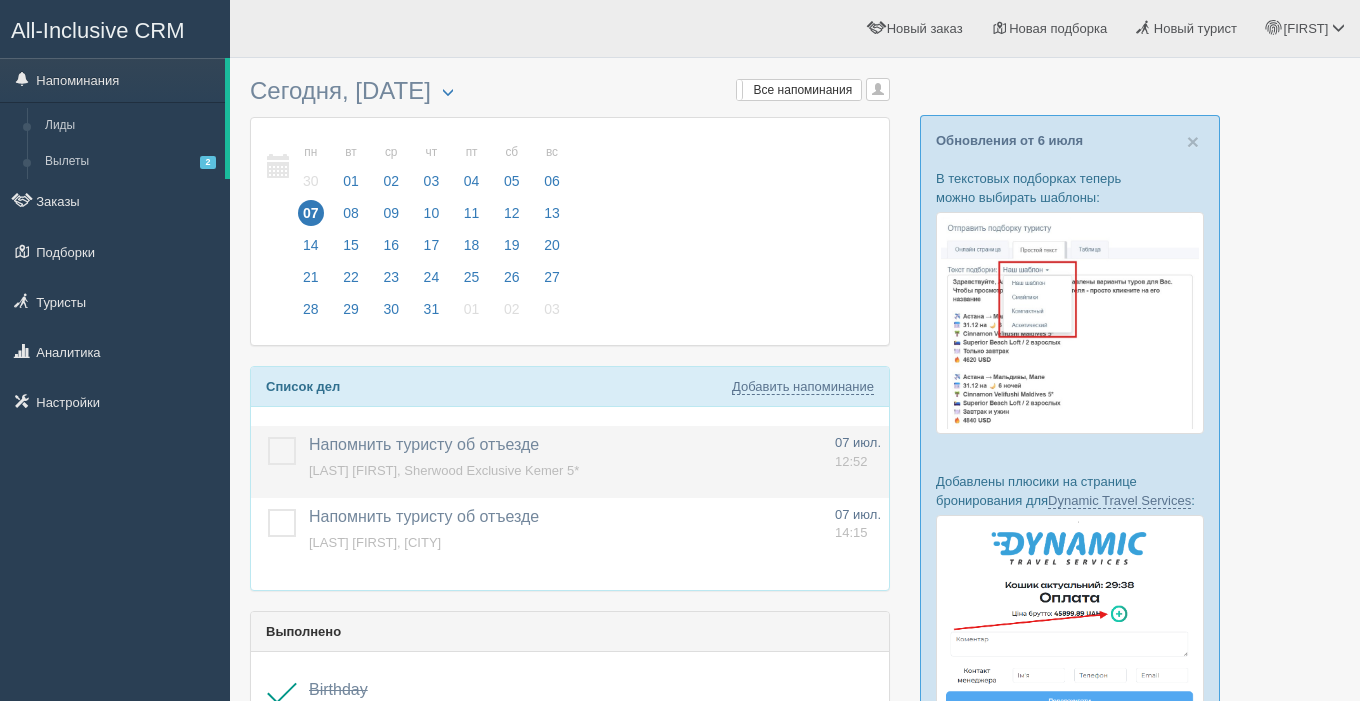 click on "[LAST] [FIRST], Sherwood Exclusive Kemer 5*" at bounding box center (444, 470) 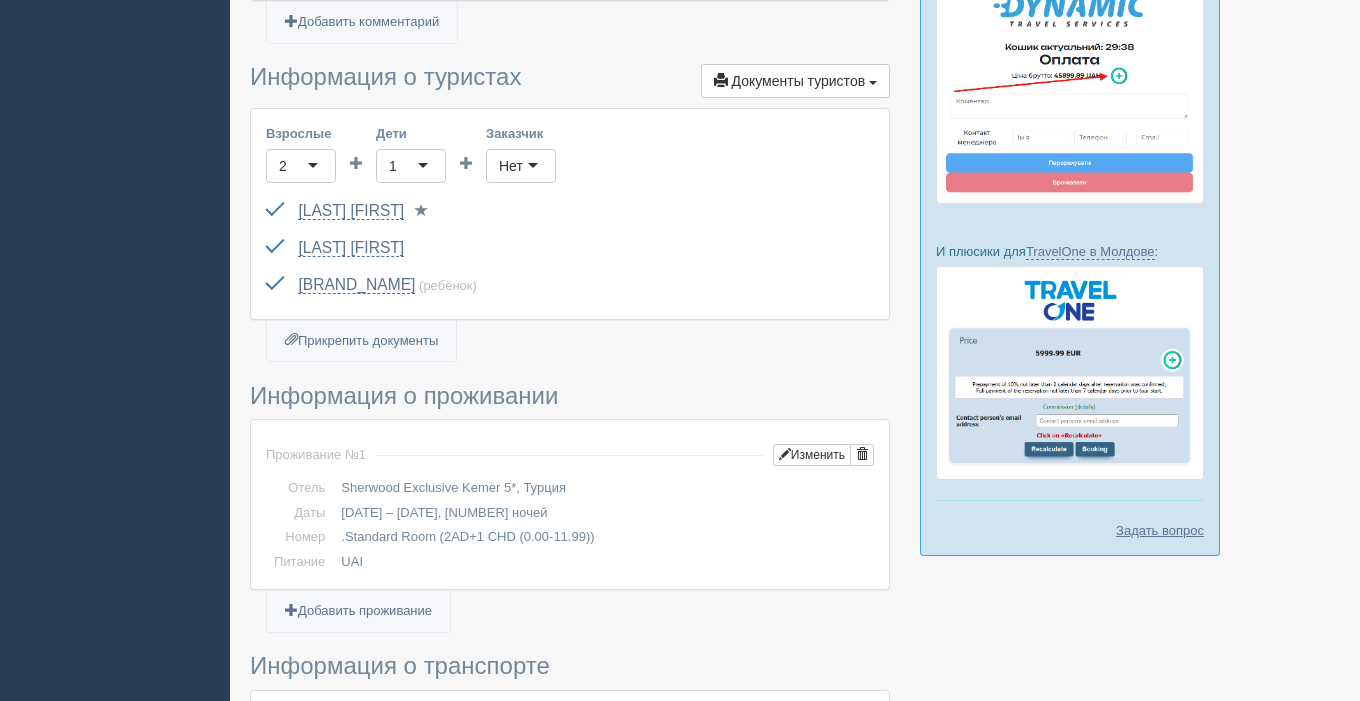 scroll, scrollTop: 541, scrollLeft: 0, axis: vertical 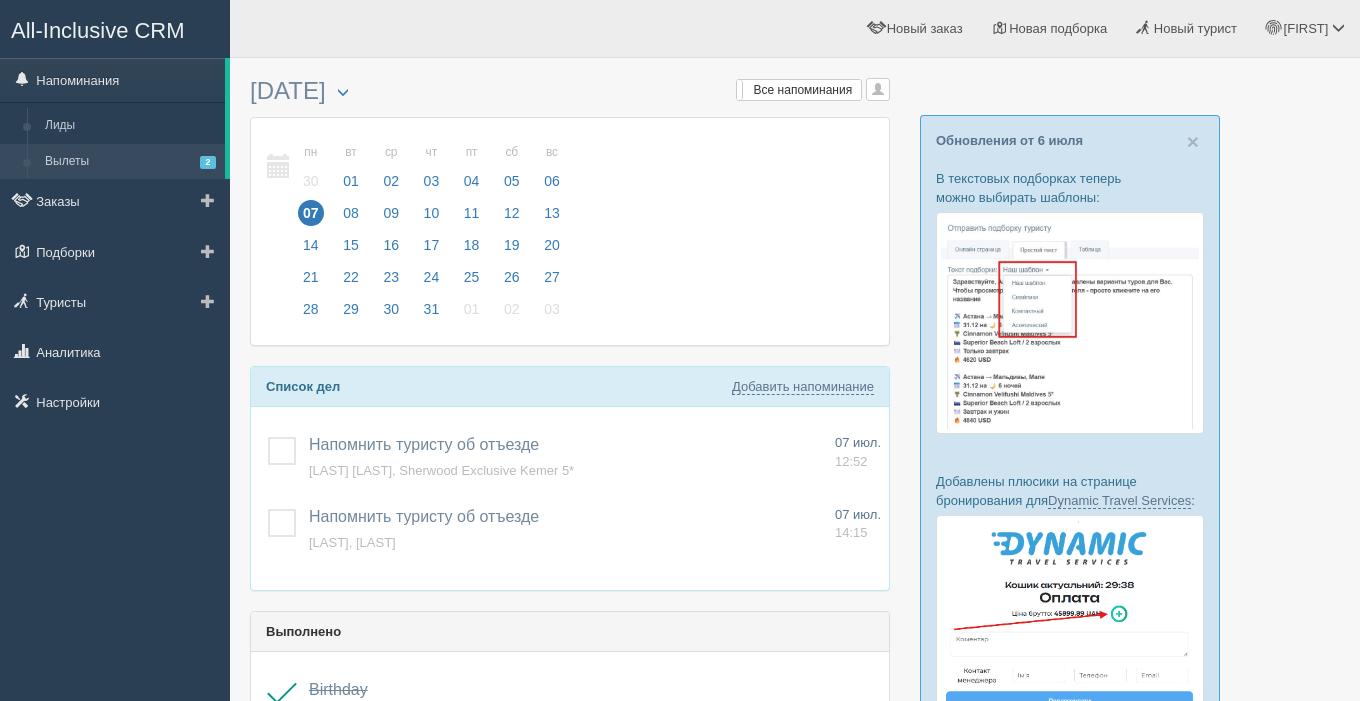 click on "Вылеты 2" at bounding box center [130, 162] 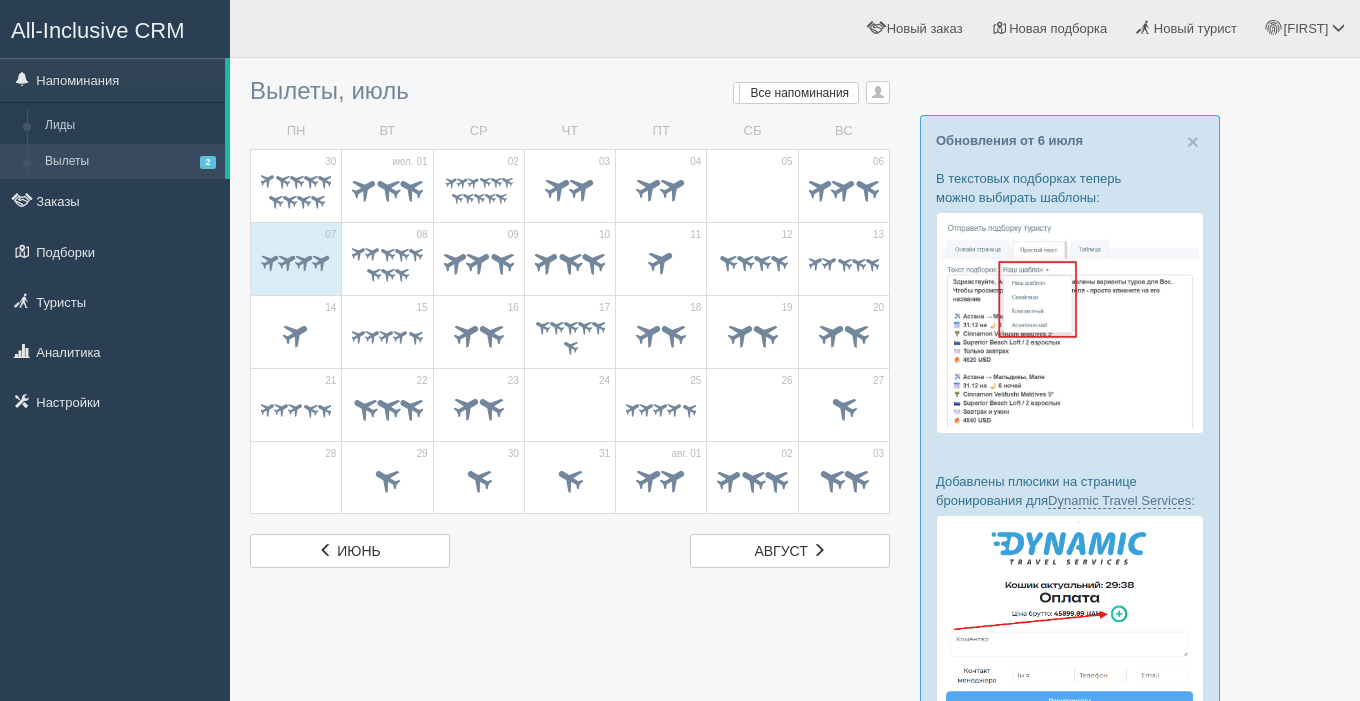 scroll, scrollTop: 0, scrollLeft: 0, axis: both 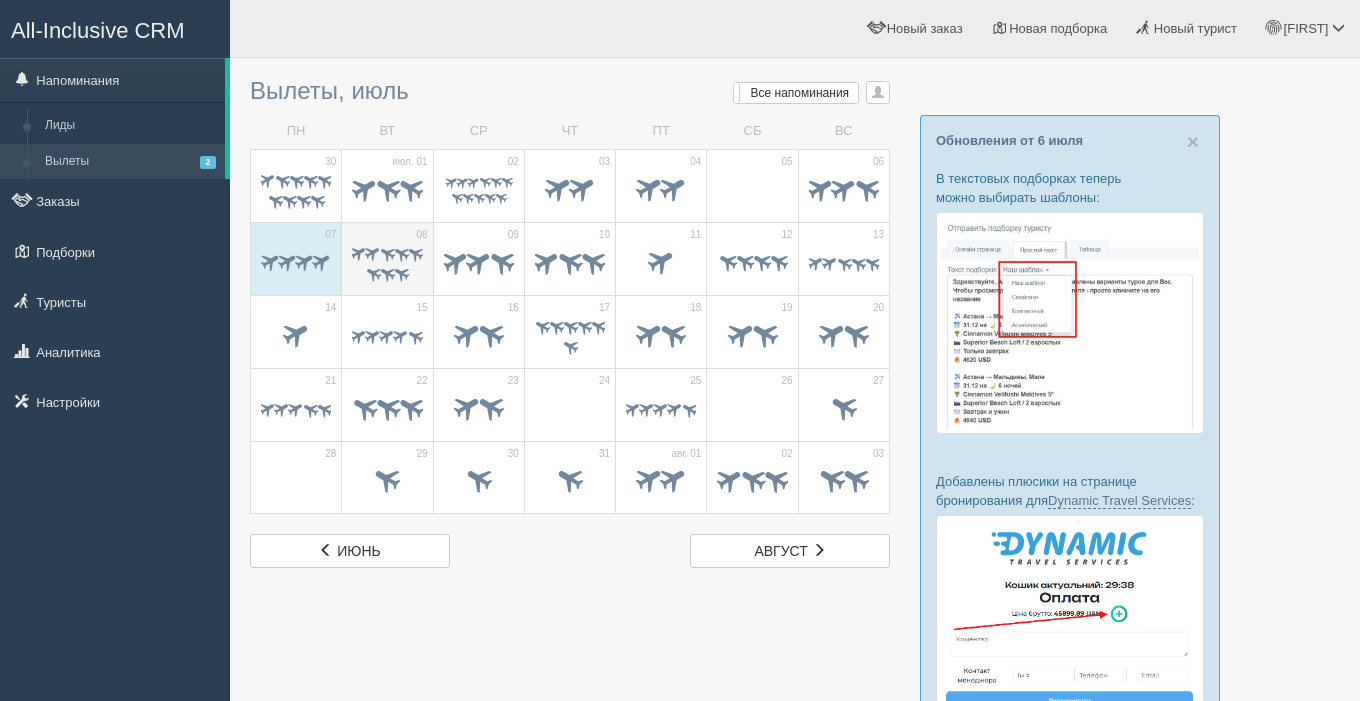click at bounding box center (415, 252) 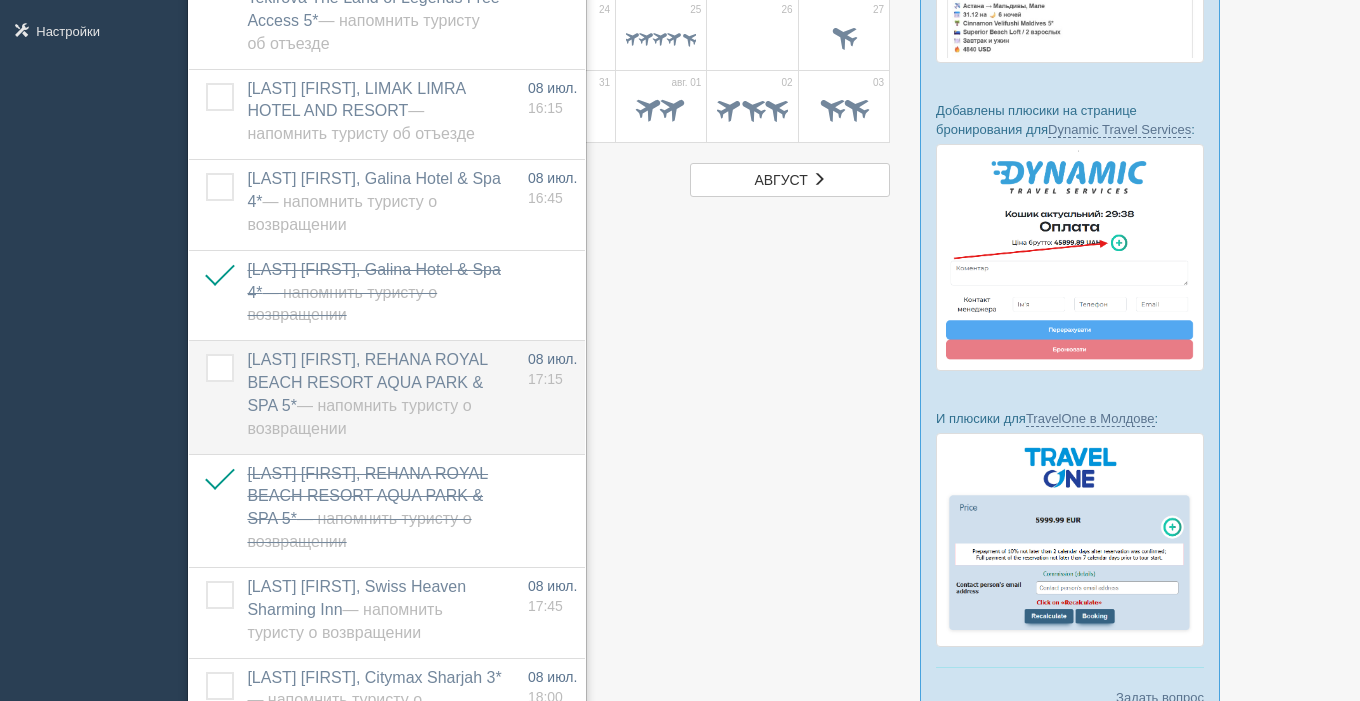scroll, scrollTop: 0, scrollLeft: 0, axis: both 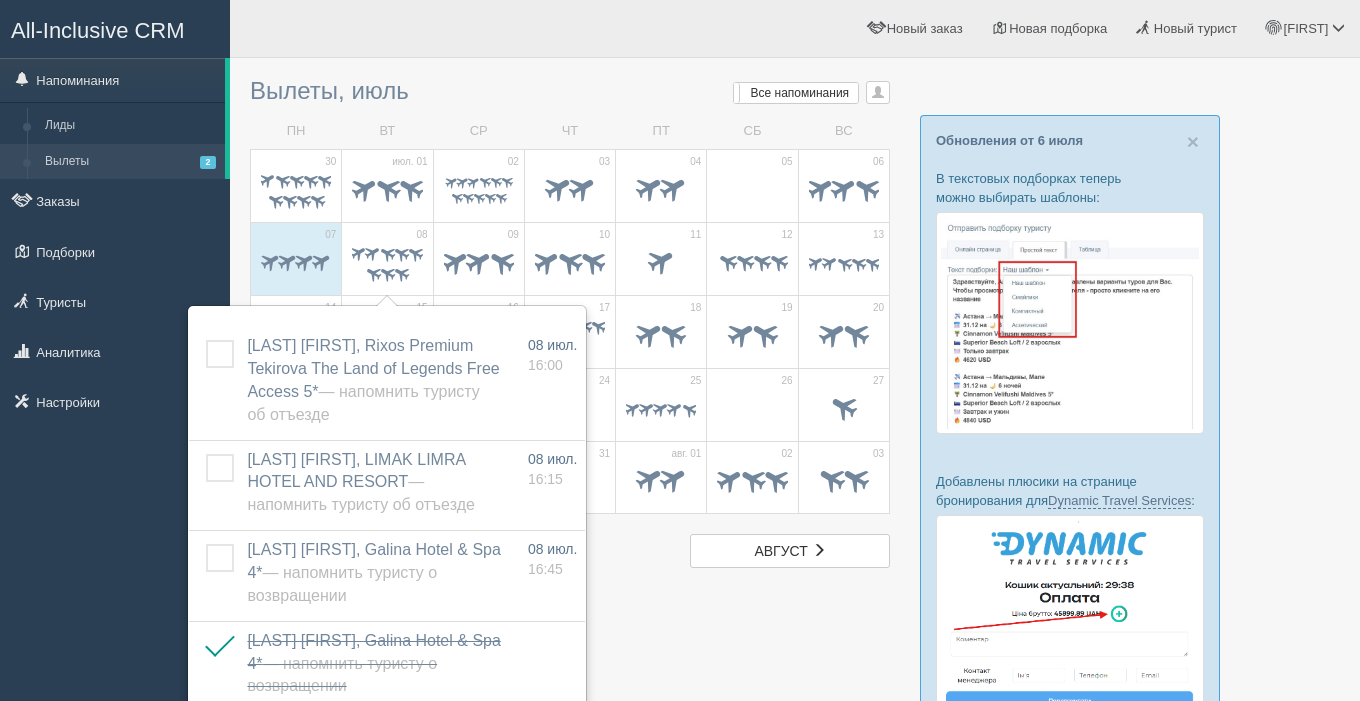 click at bounding box center [296, 191] 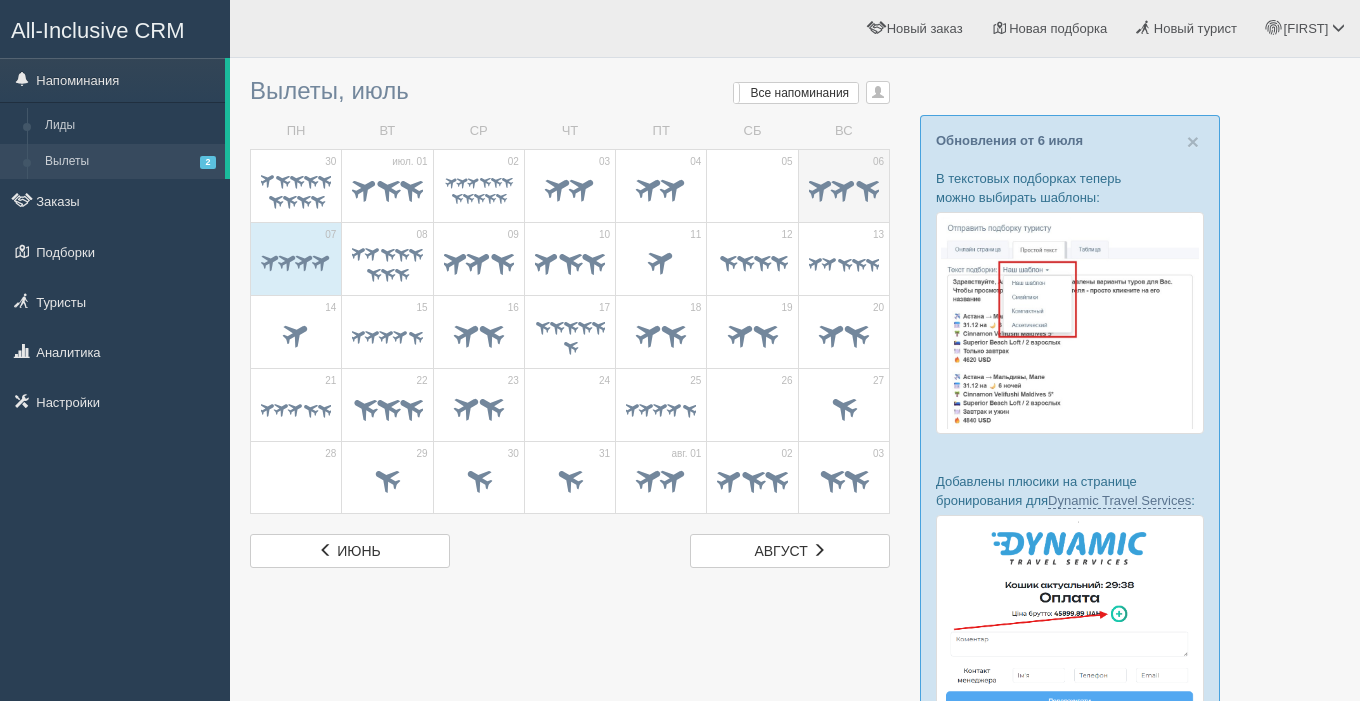 click at bounding box center [843, 187] 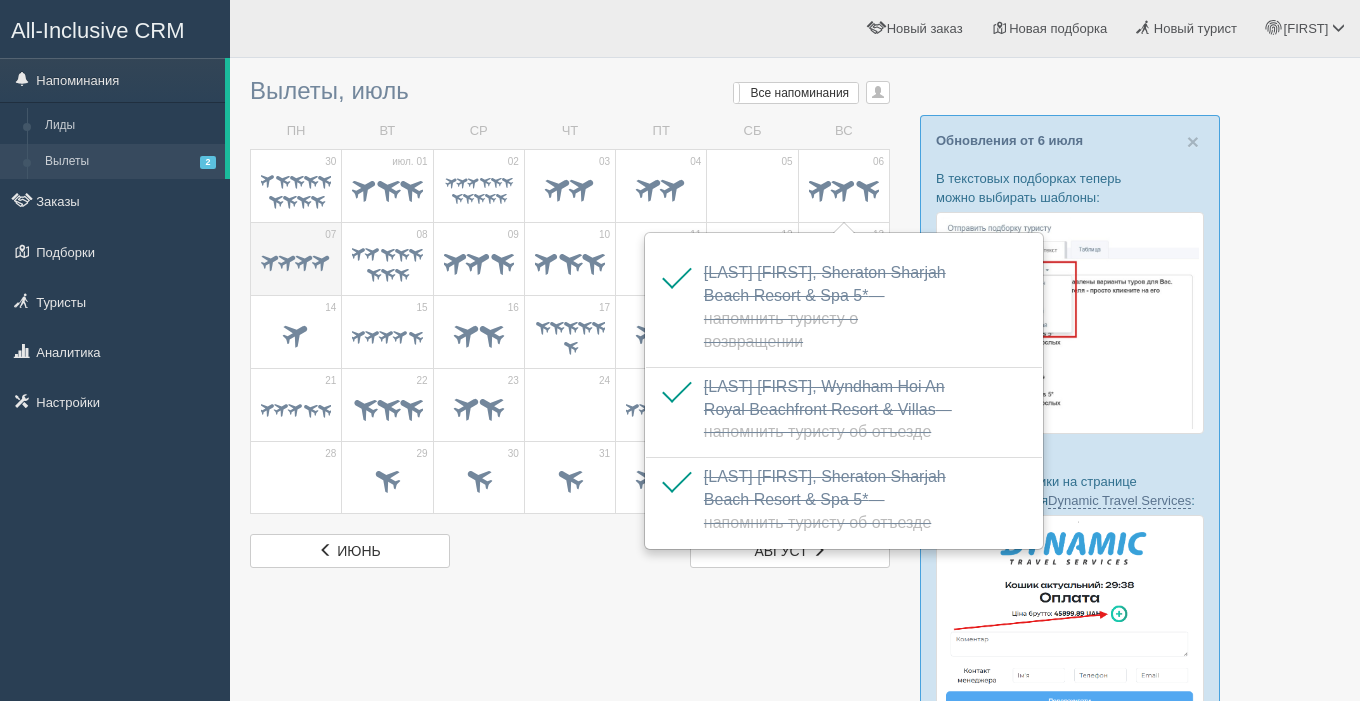 click at bounding box center [296, 264] 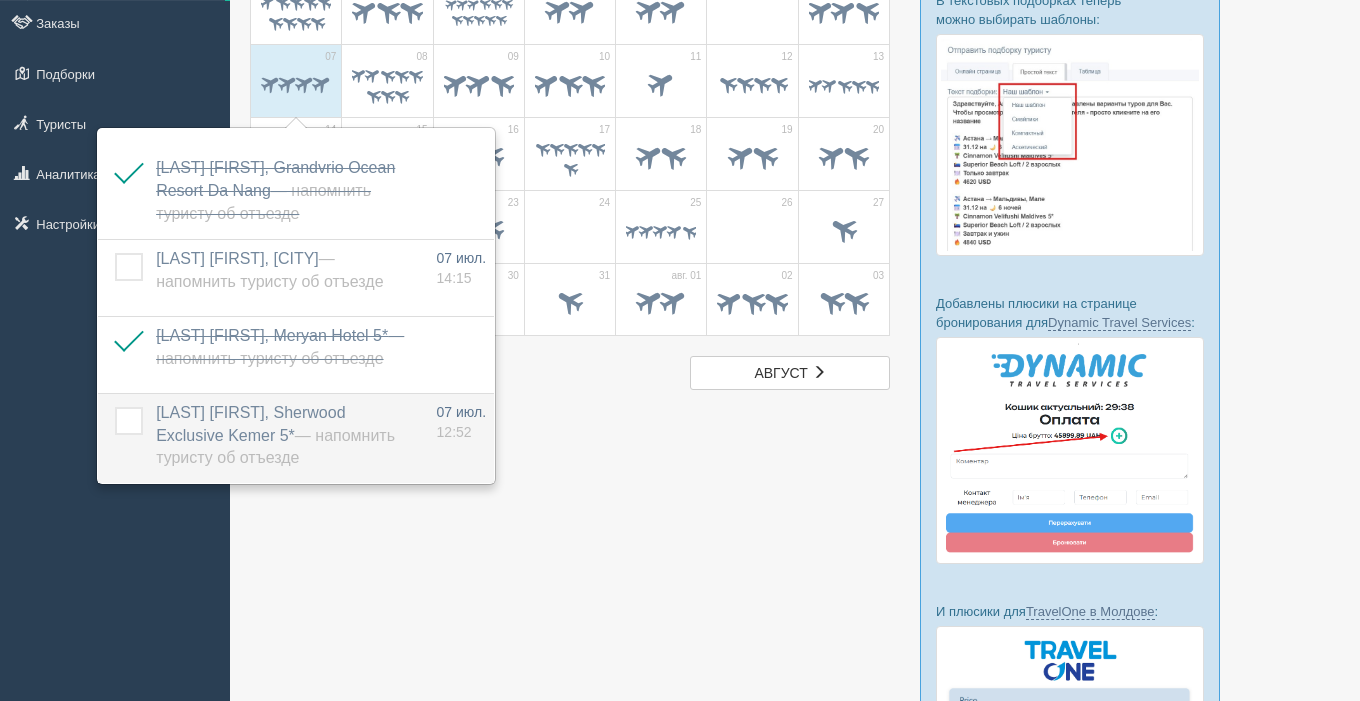 scroll, scrollTop: 179, scrollLeft: 0, axis: vertical 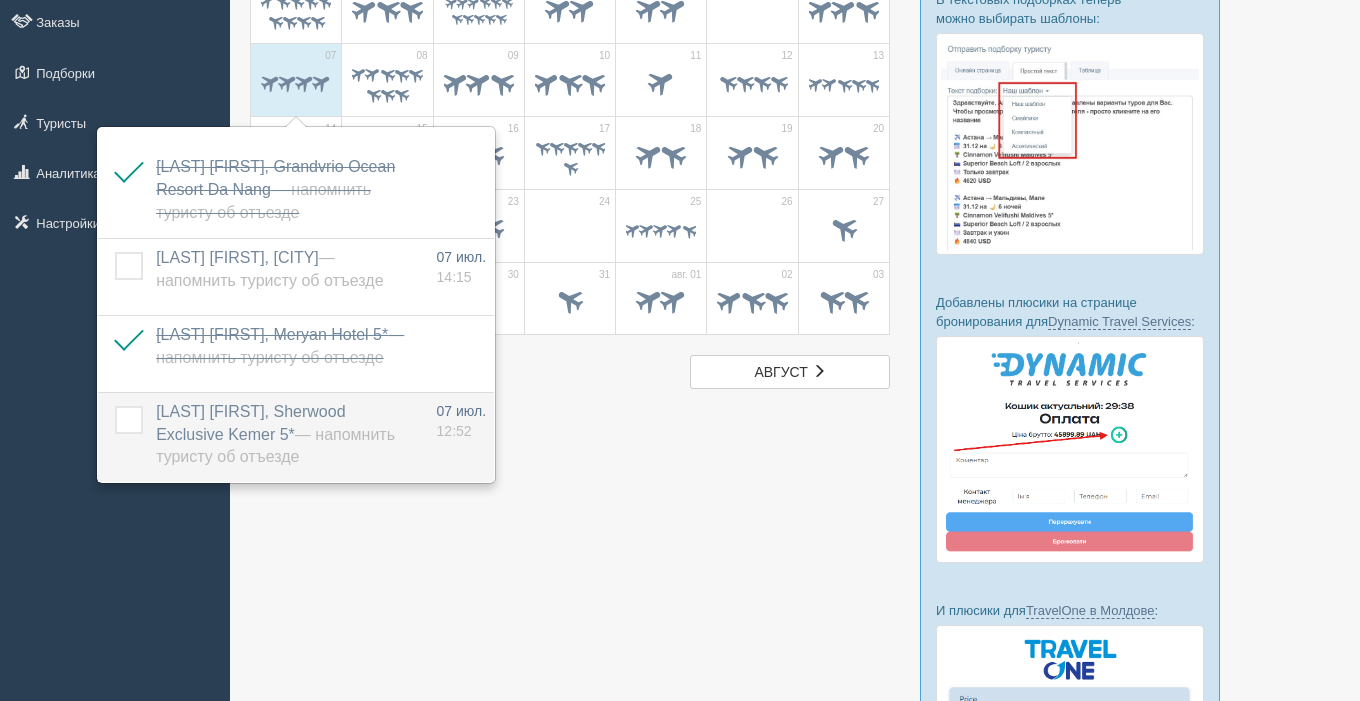 click on "KRASSYUKOVA OLGA, Sherwood Exclusive Kemer 5*                                                      — Напомнить туристу об отъезде" at bounding box center [275, 434] 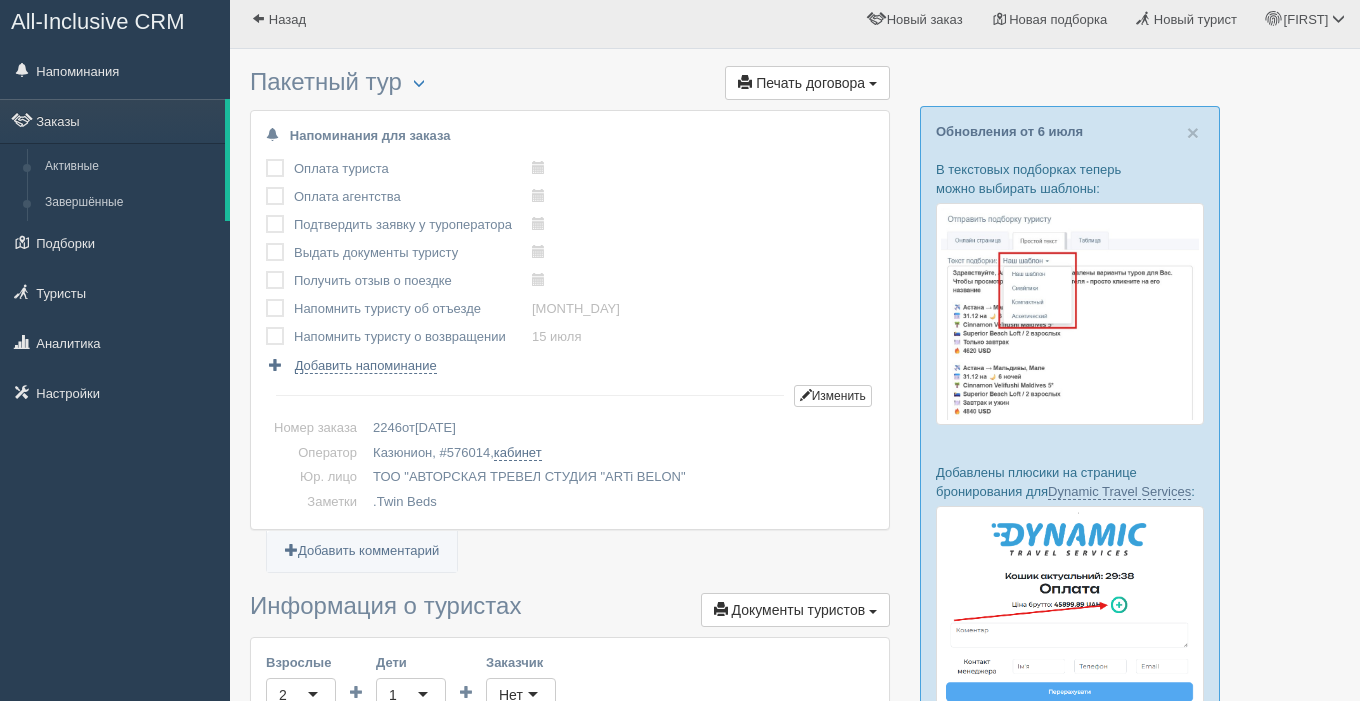 scroll, scrollTop: 0, scrollLeft: 0, axis: both 